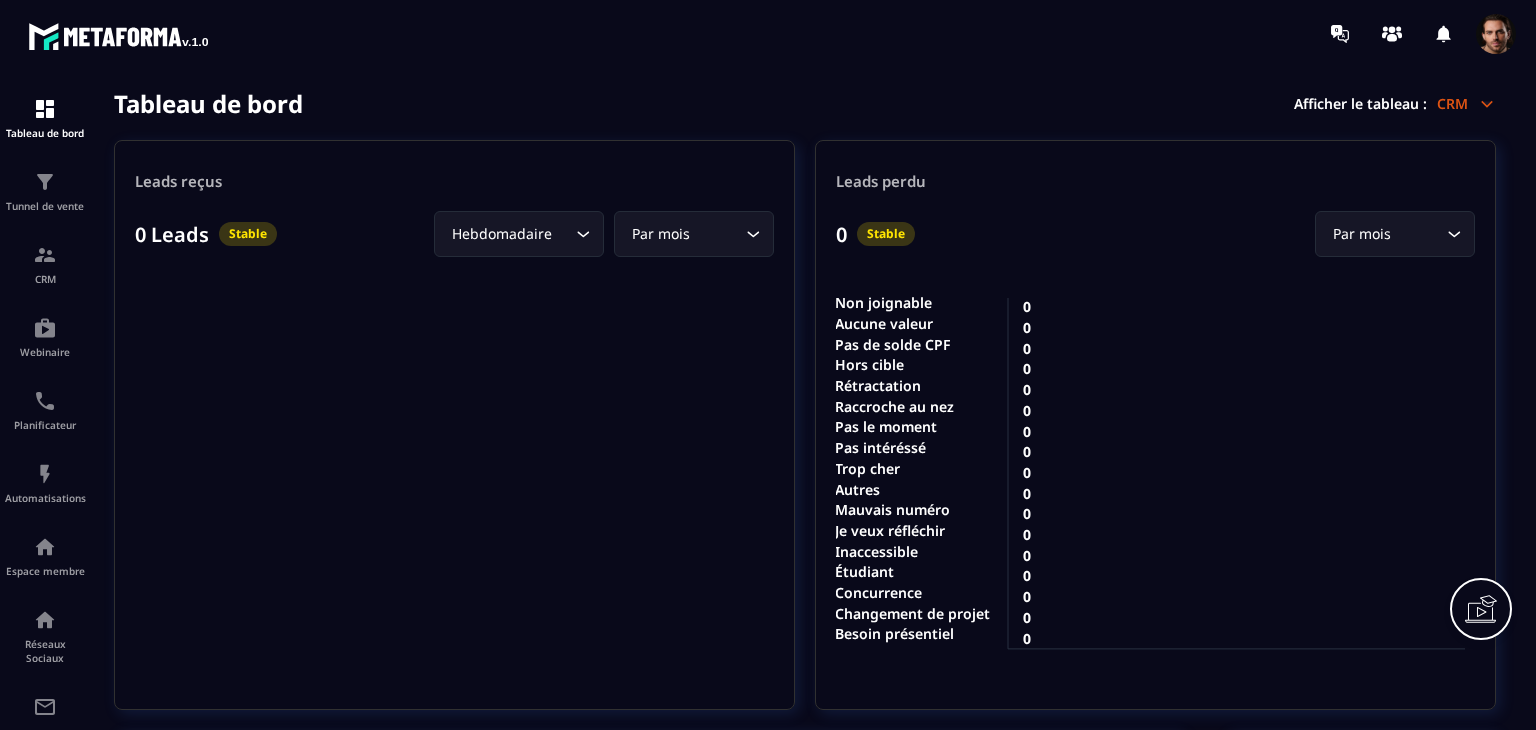scroll, scrollTop: 0, scrollLeft: 0, axis: both 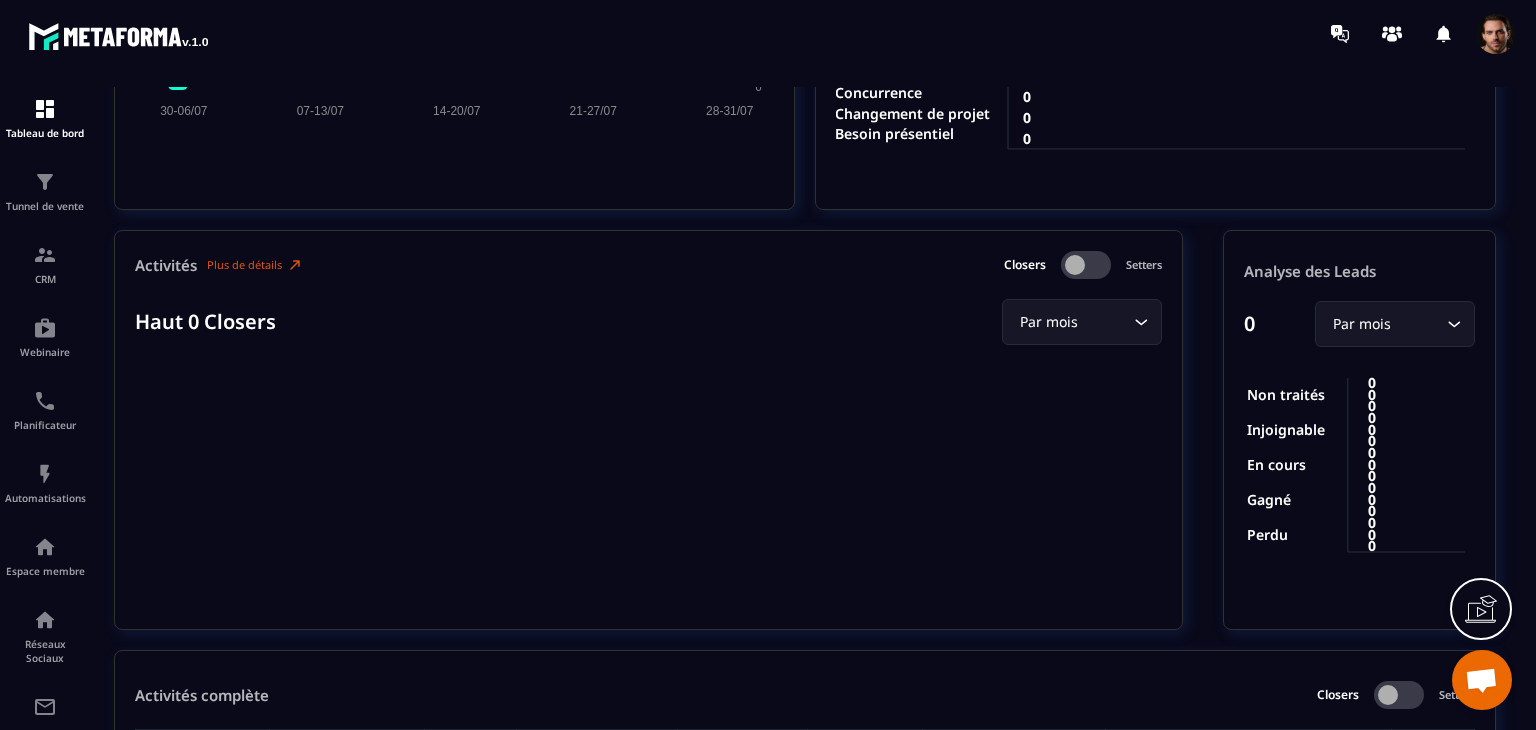 click on "Par mois" at bounding box center (1072, 322) 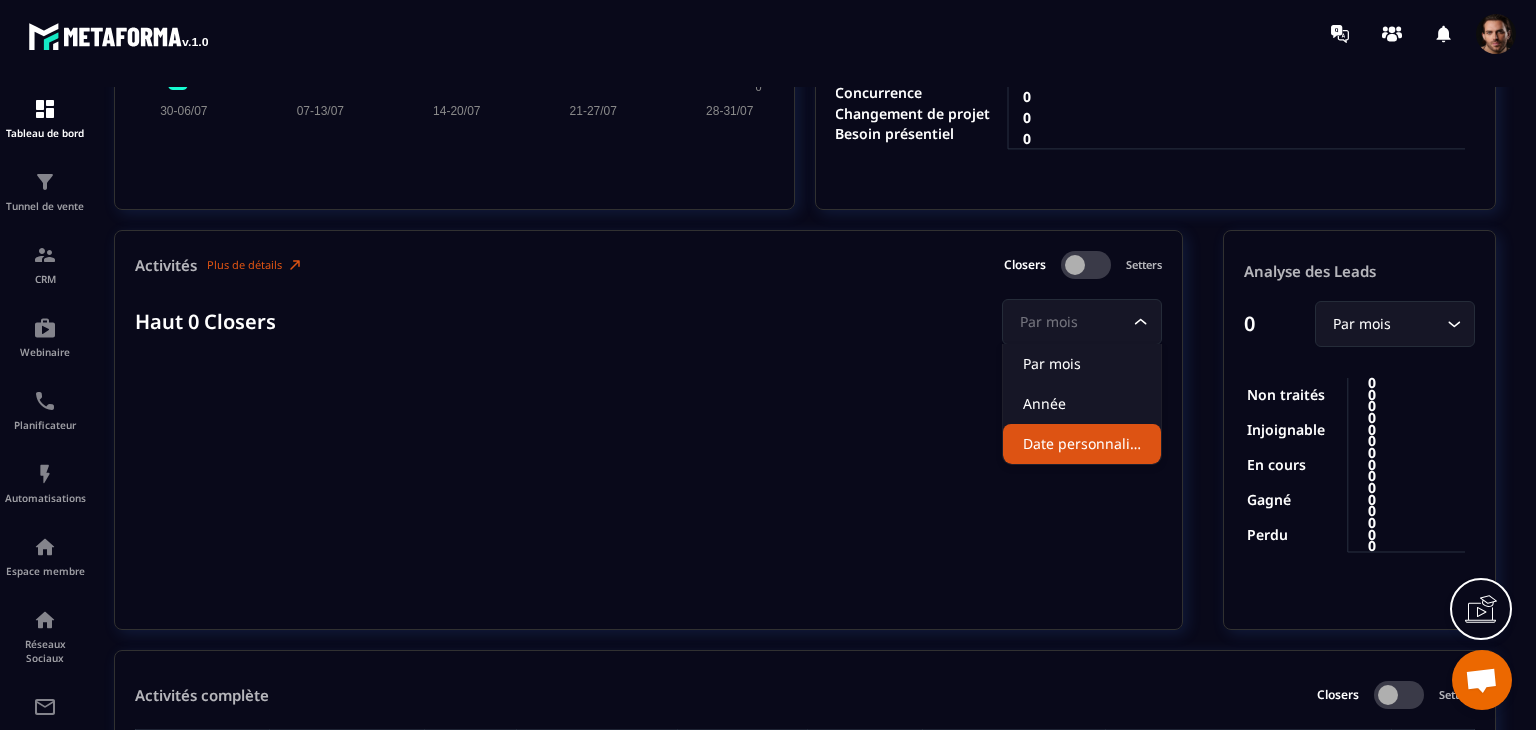 click on "Date personnalisée" 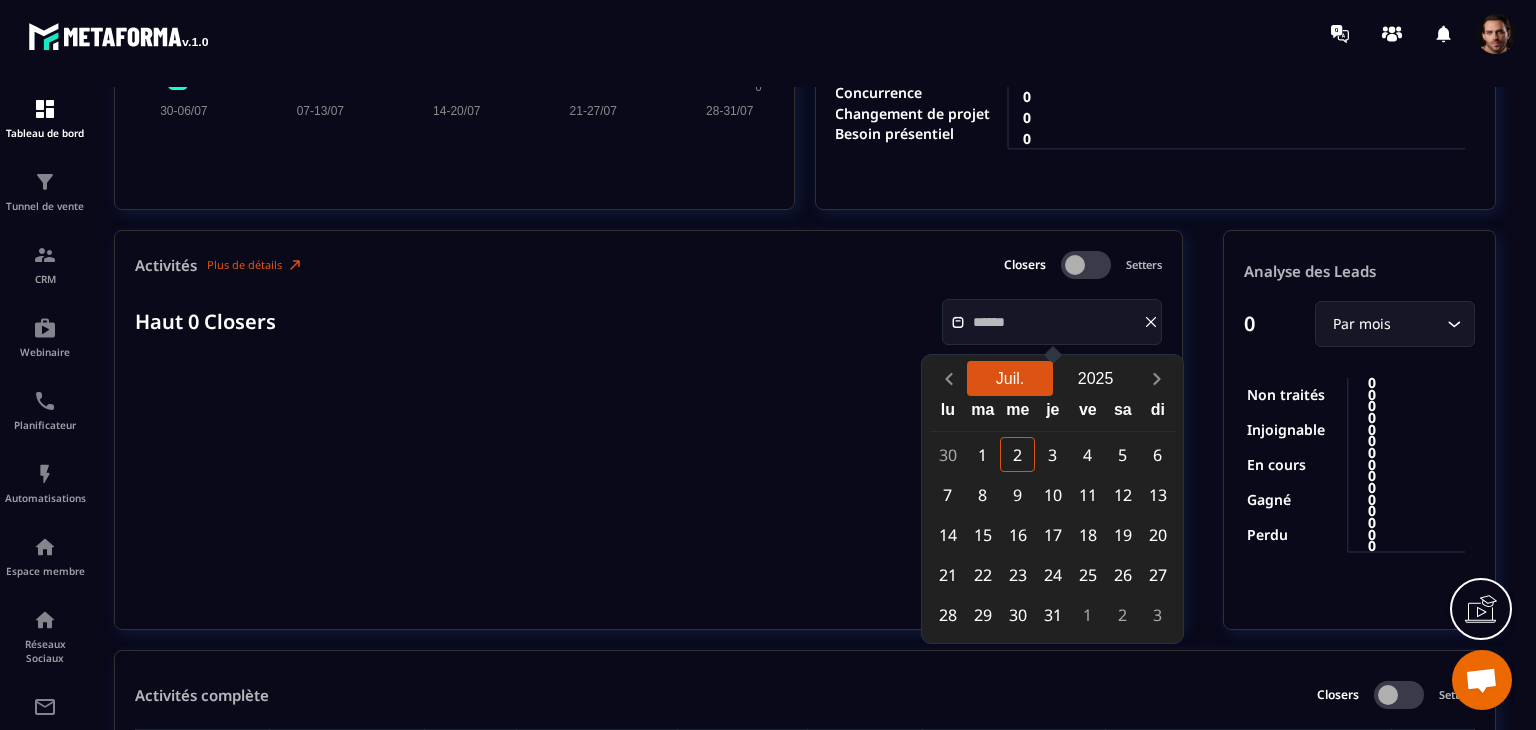 click on "Juil." 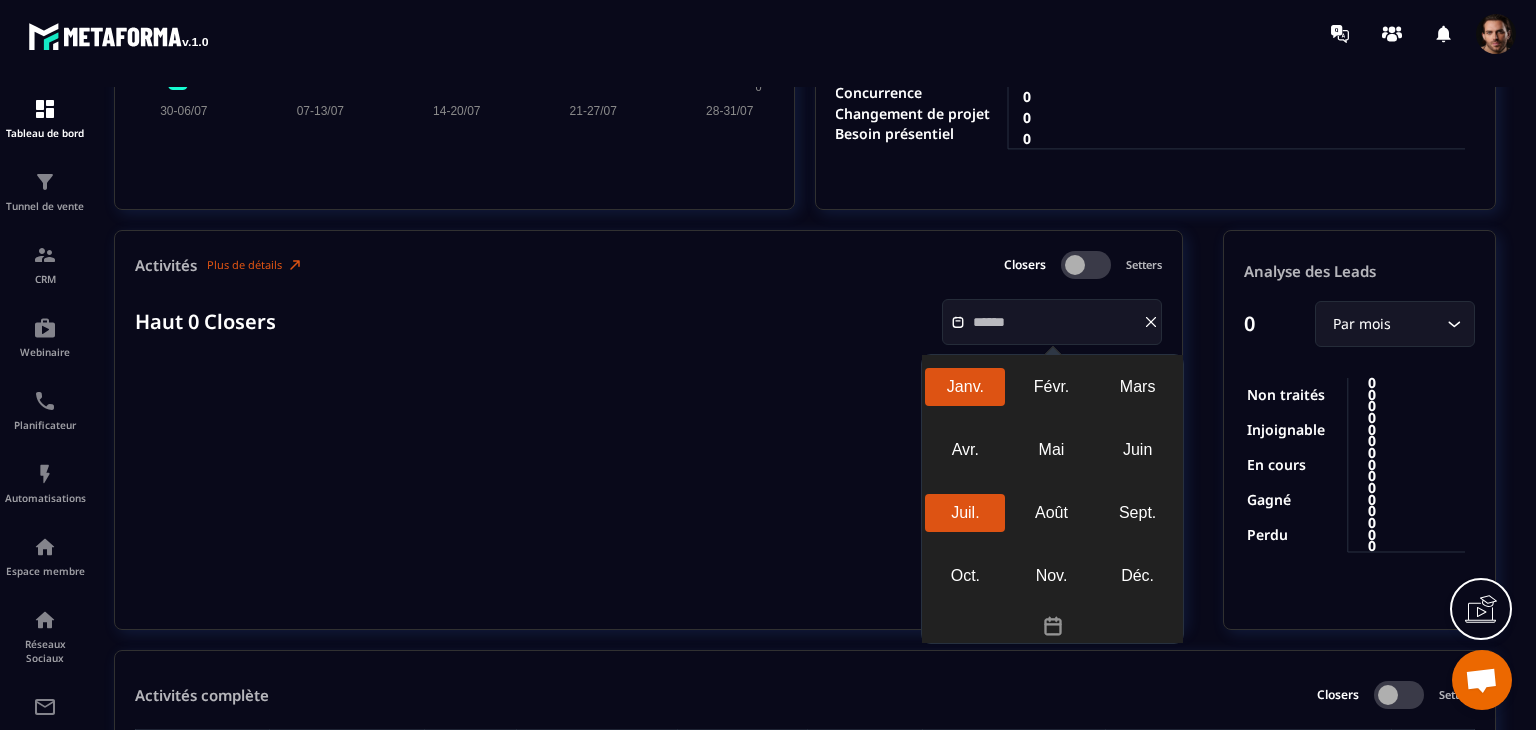 click on "Janv." at bounding box center (965, 387) 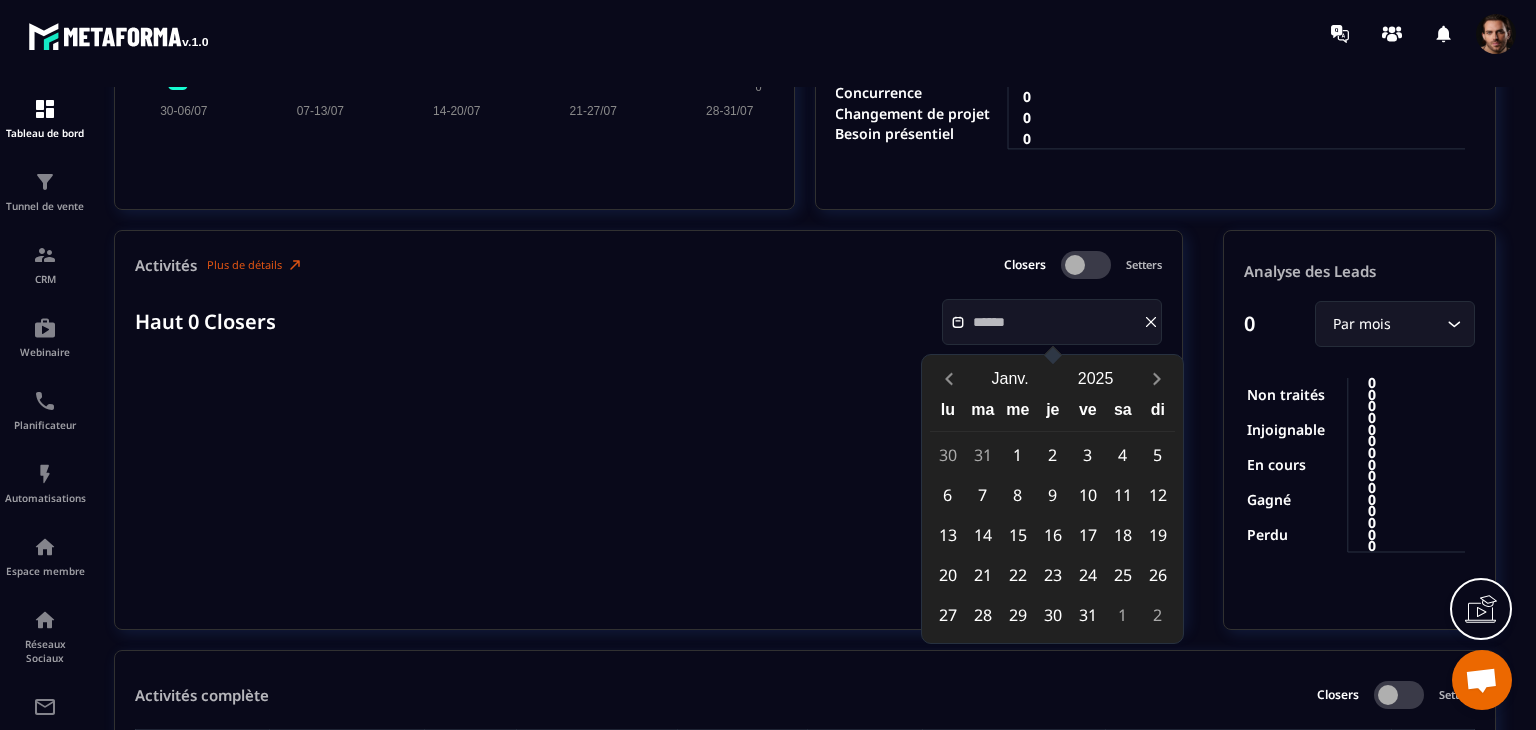 click on "1" at bounding box center (1017, 454) 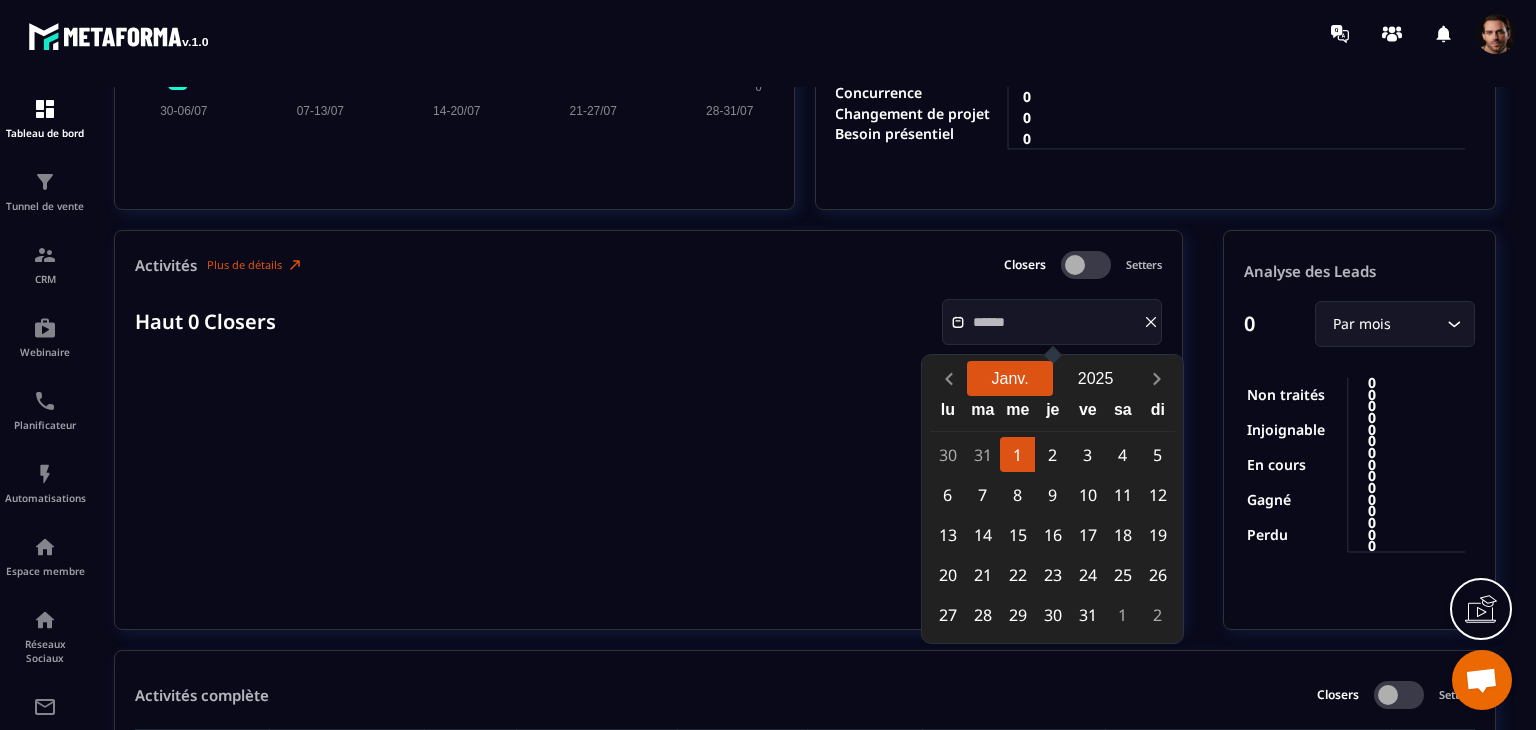 click on "Janv." 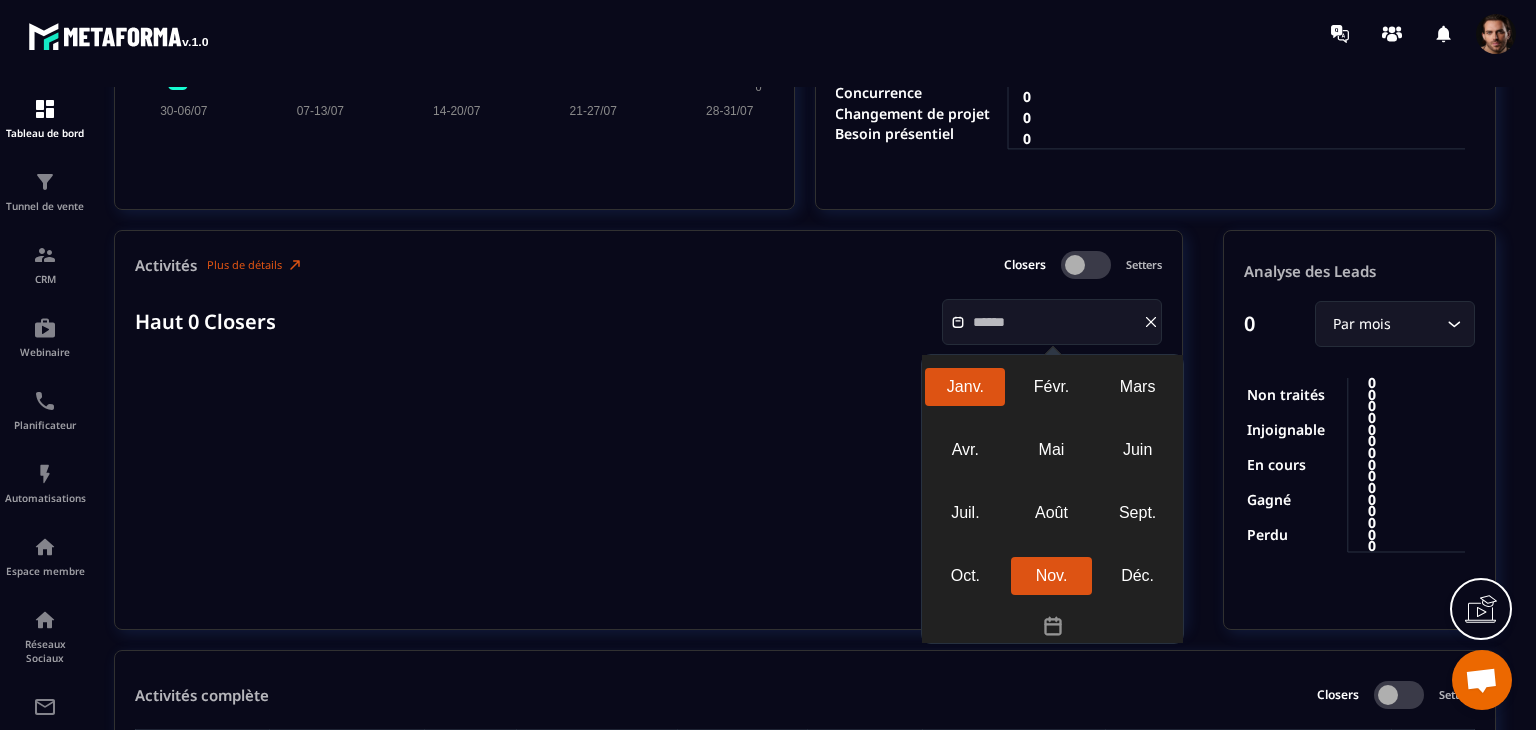 drag, startPoint x: 1128, startPoint y: 579, endPoint x: 1090, endPoint y: 570, distance: 39.051247 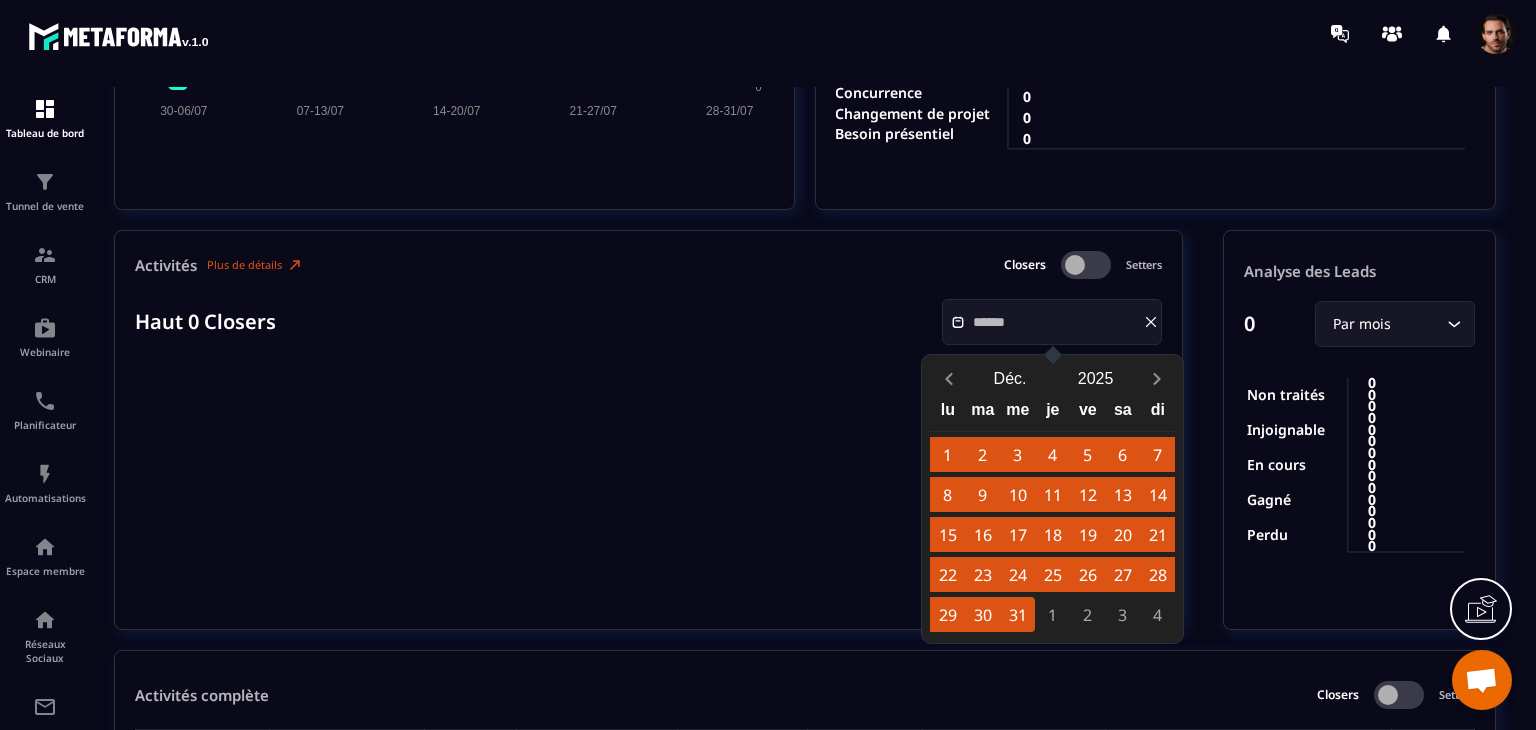 click on "31" at bounding box center (1017, 614) 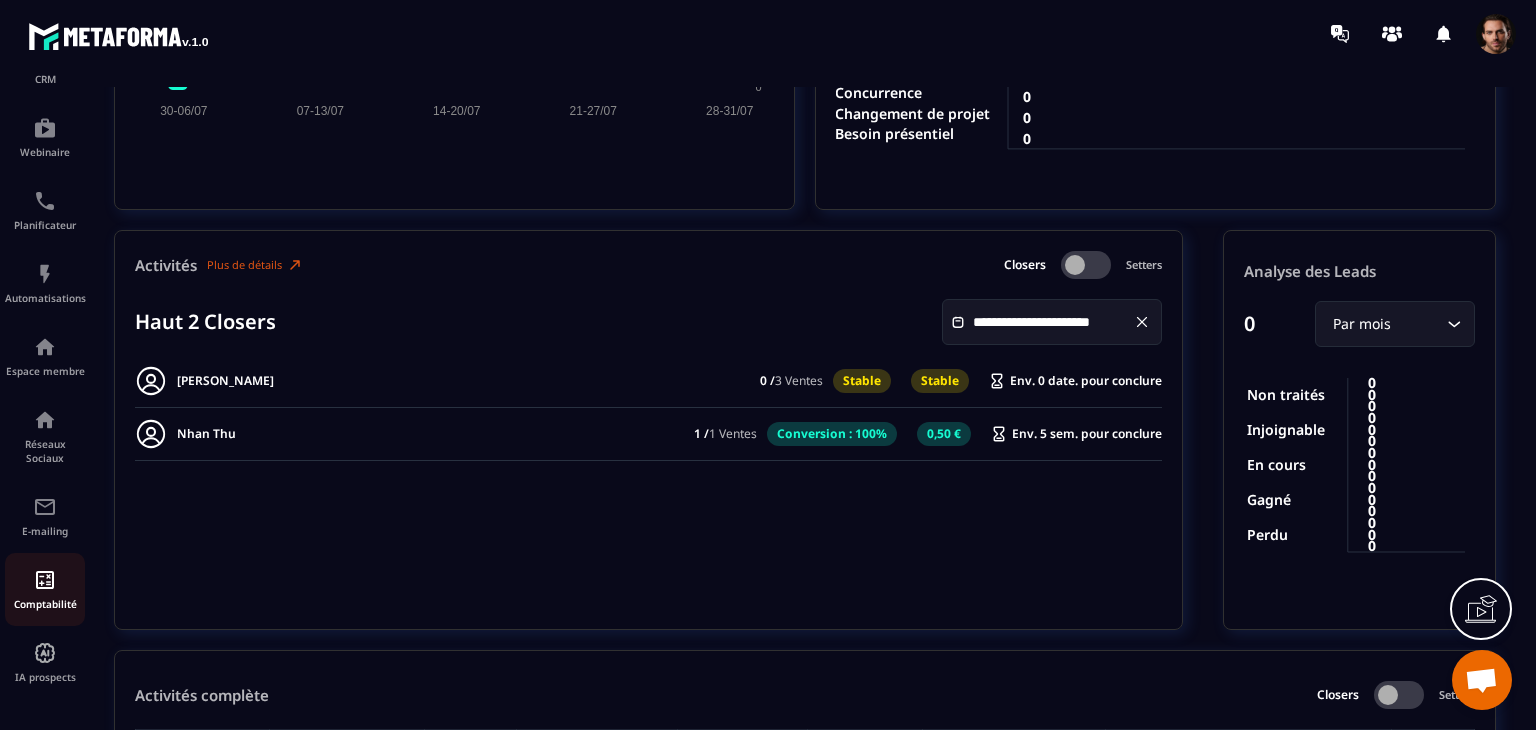 scroll, scrollTop: 224, scrollLeft: 0, axis: vertical 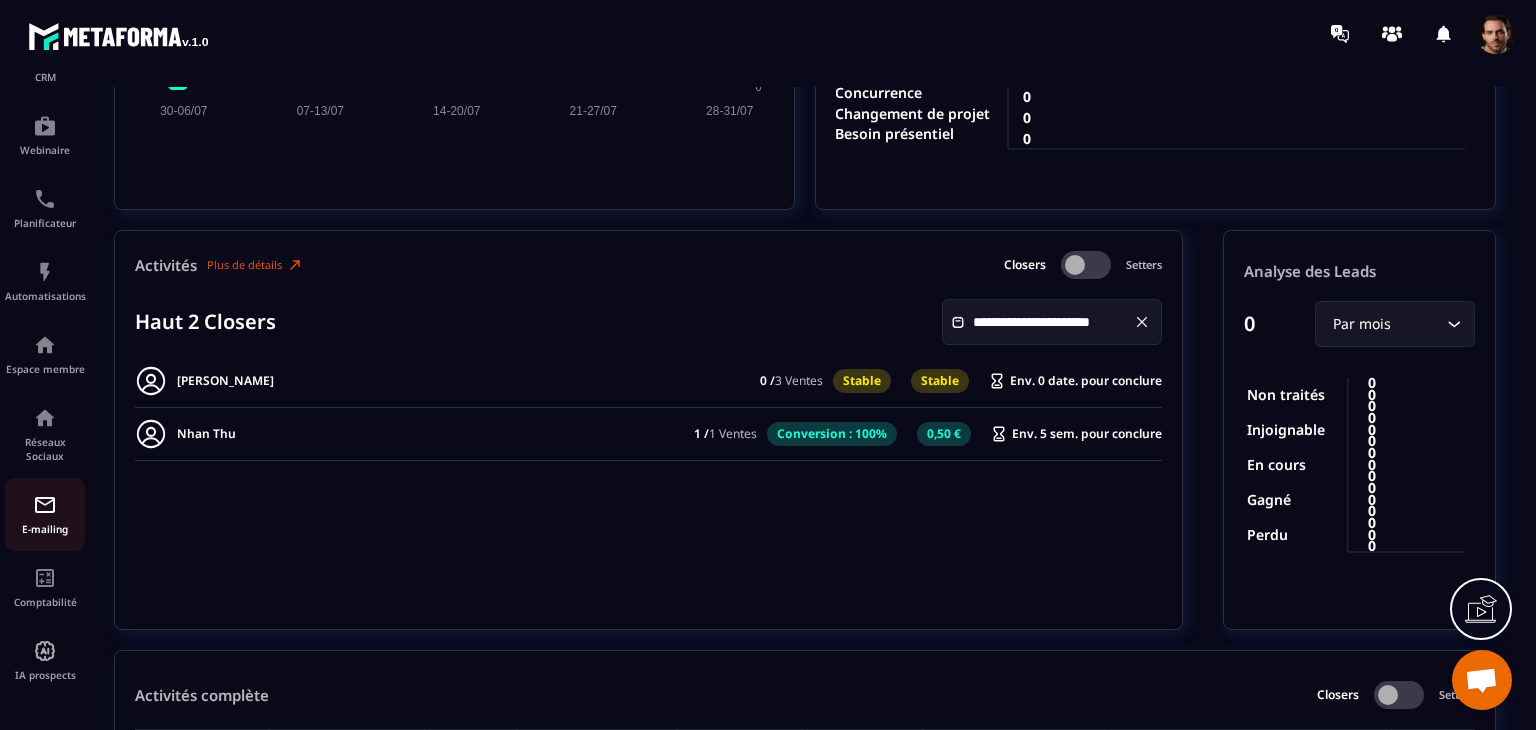 click at bounding box center [45, 505] 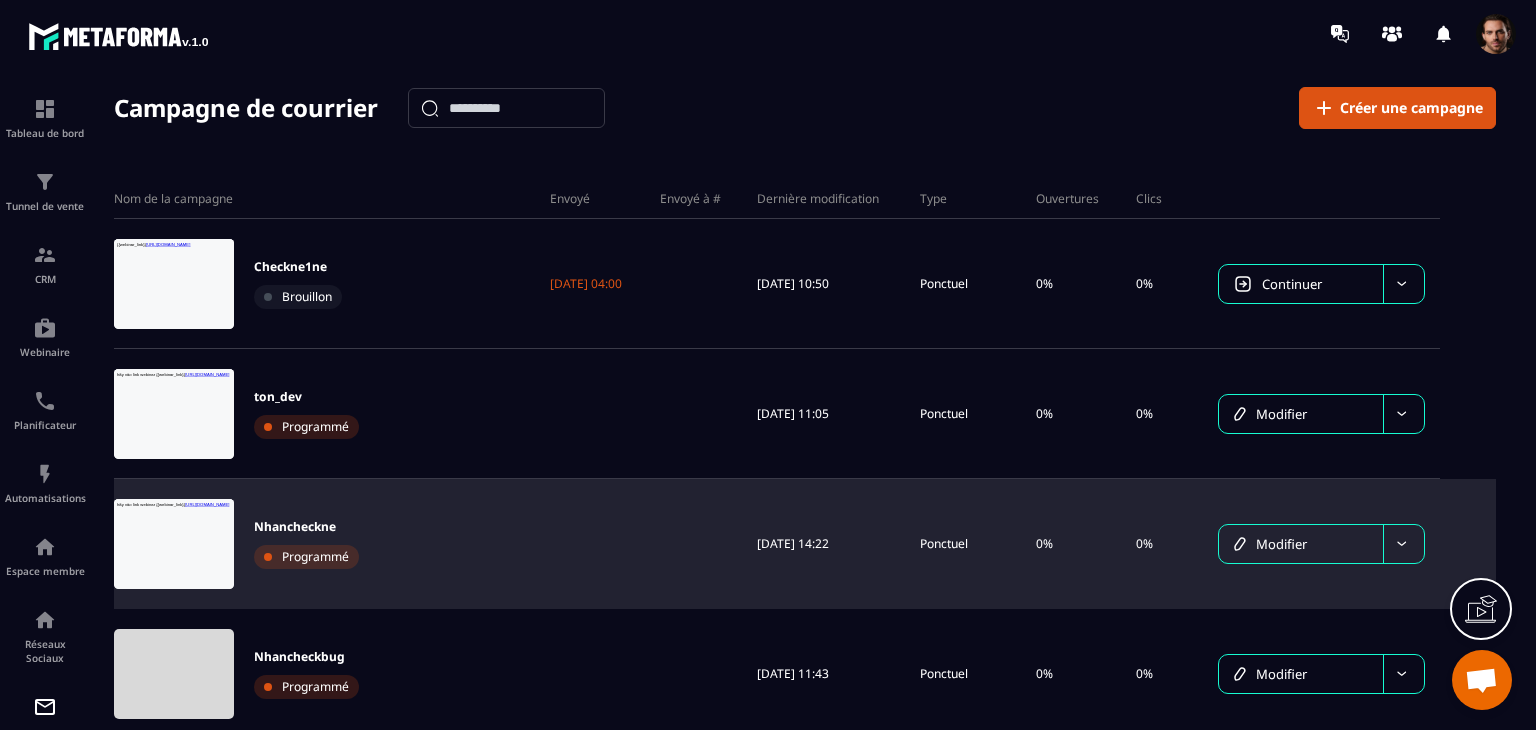 scroll, scrollTop: 0, scrollLeft: 0, axis: both 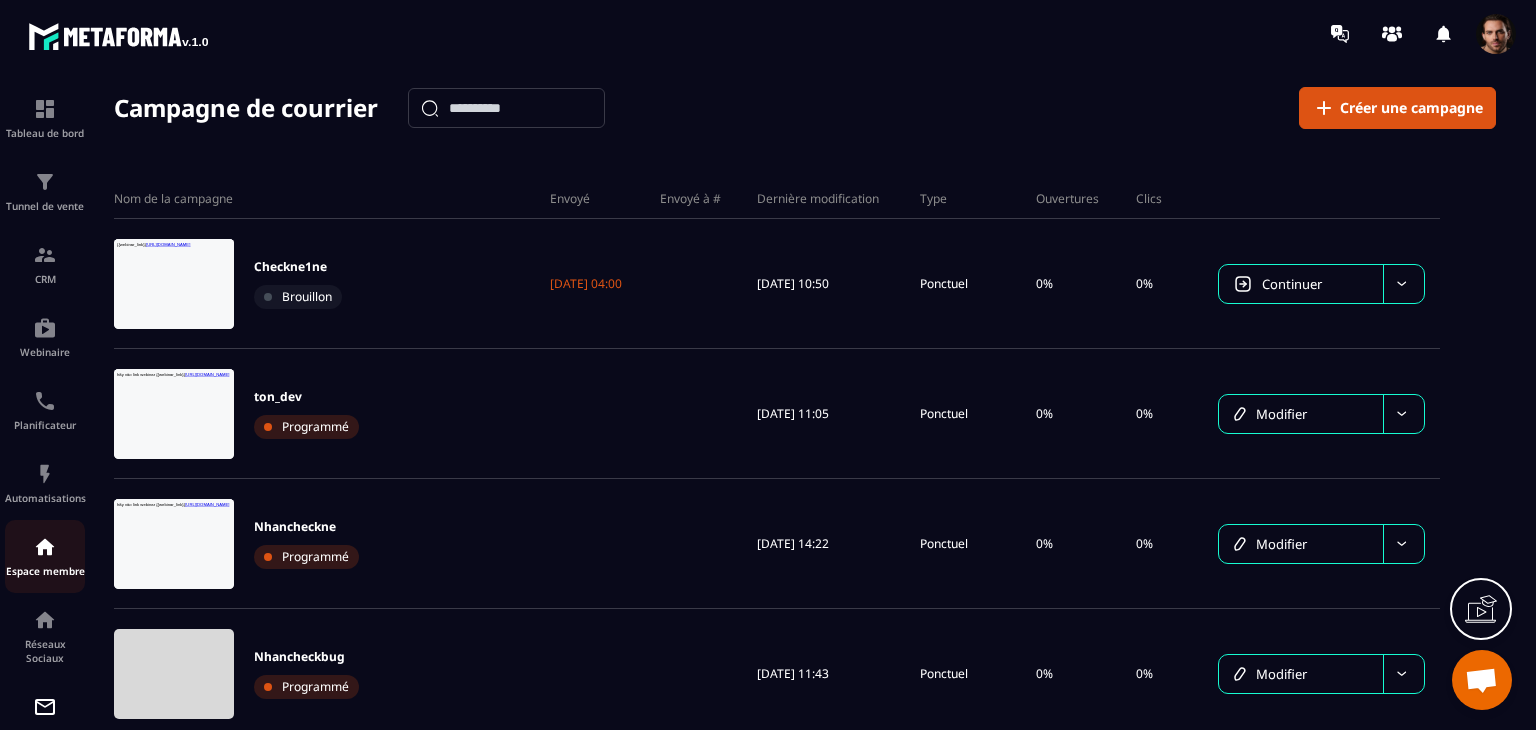 click on "Espace membre" at bounding box center [45, 571] 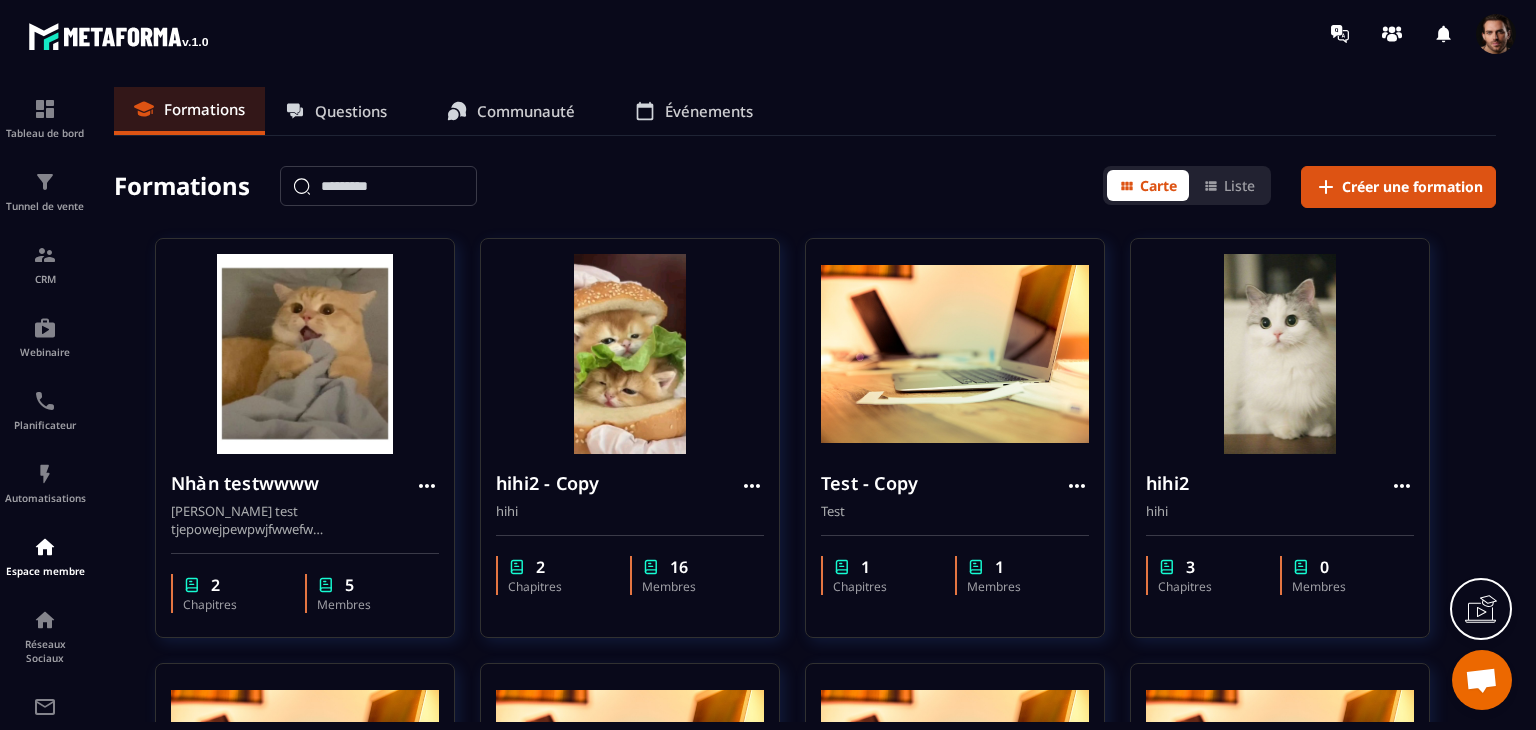 click at bounding box center [1496, 34] 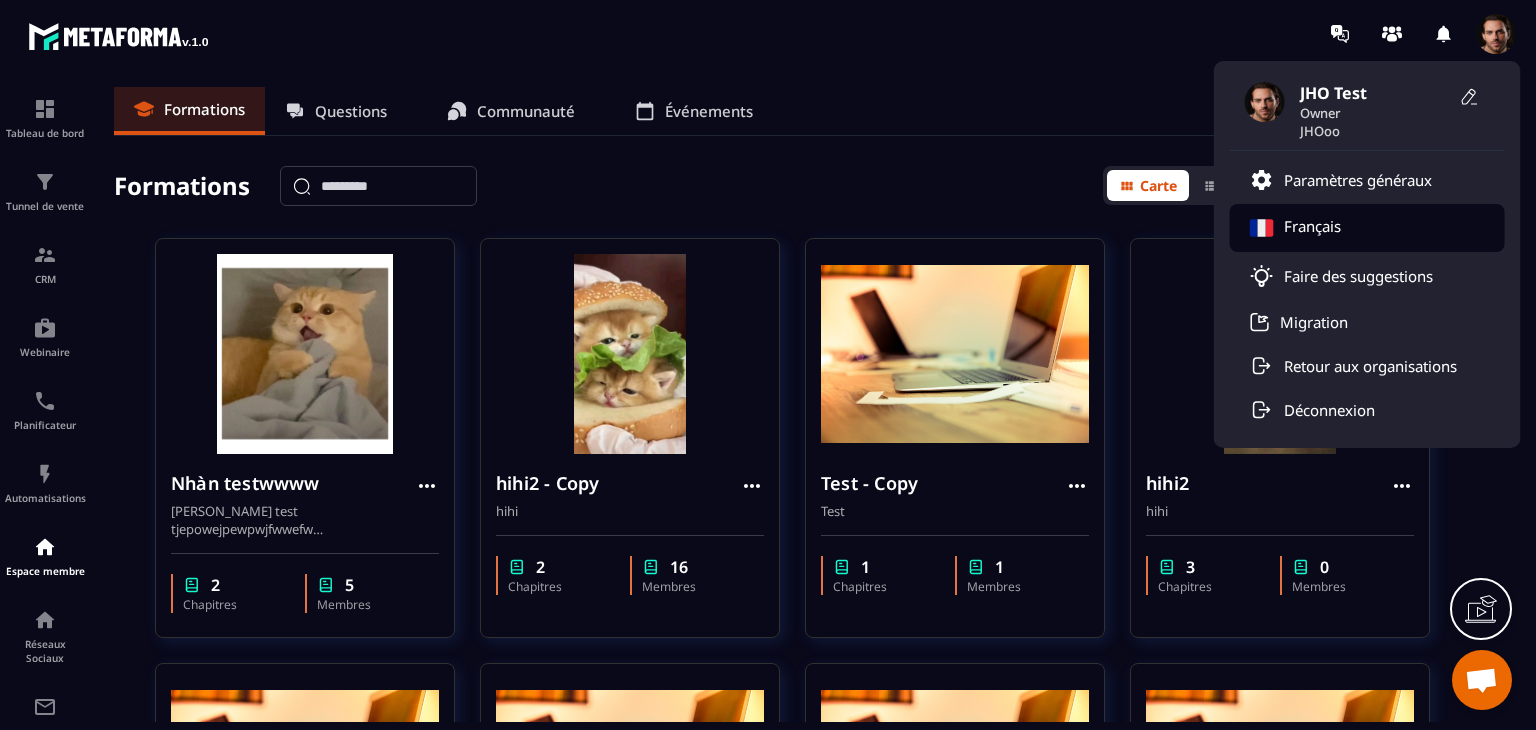 click on "Français" at bounding box center (1367, 228) 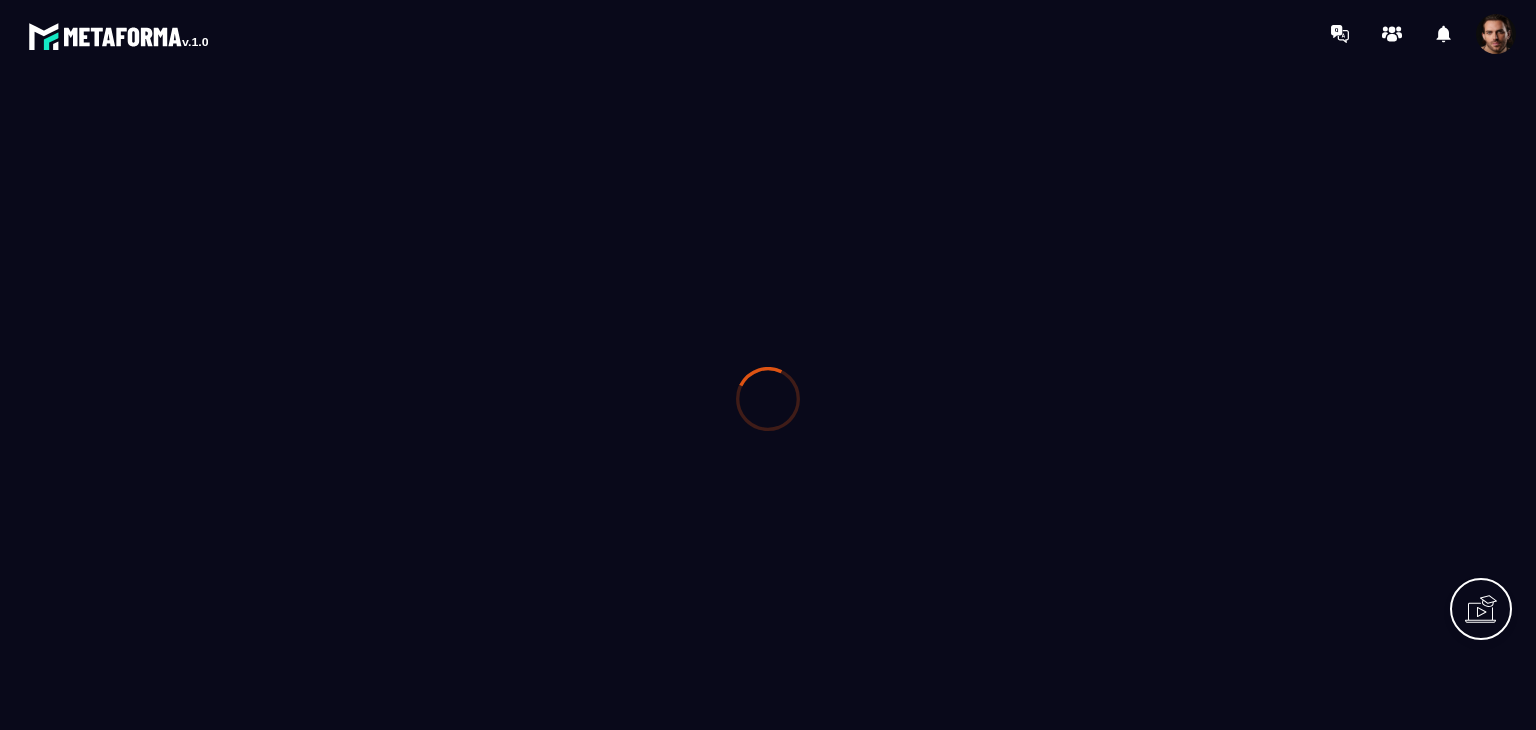 scroll, scrollTop: 0, scrollLeft: 0, axis: both 